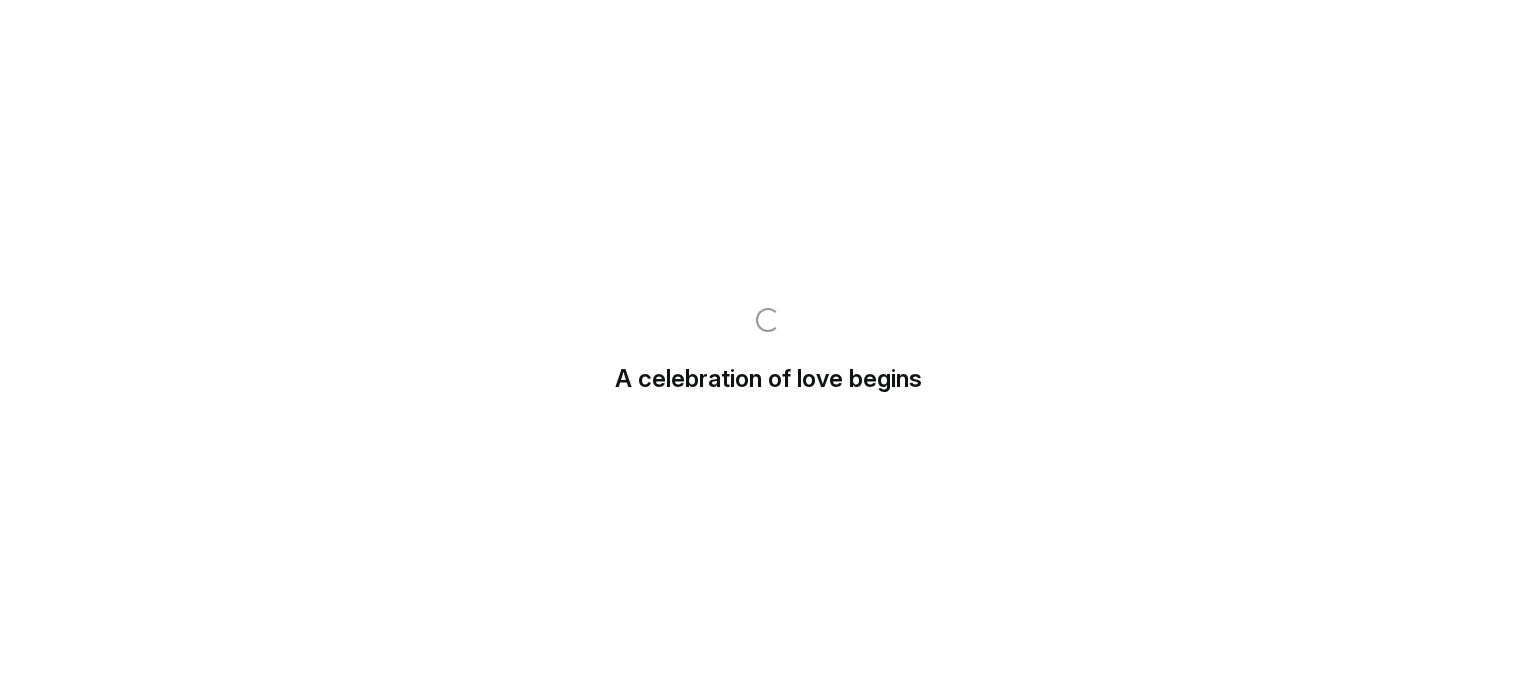 scroll, scrollTop: 0, scrollLeft: 0, axis: both 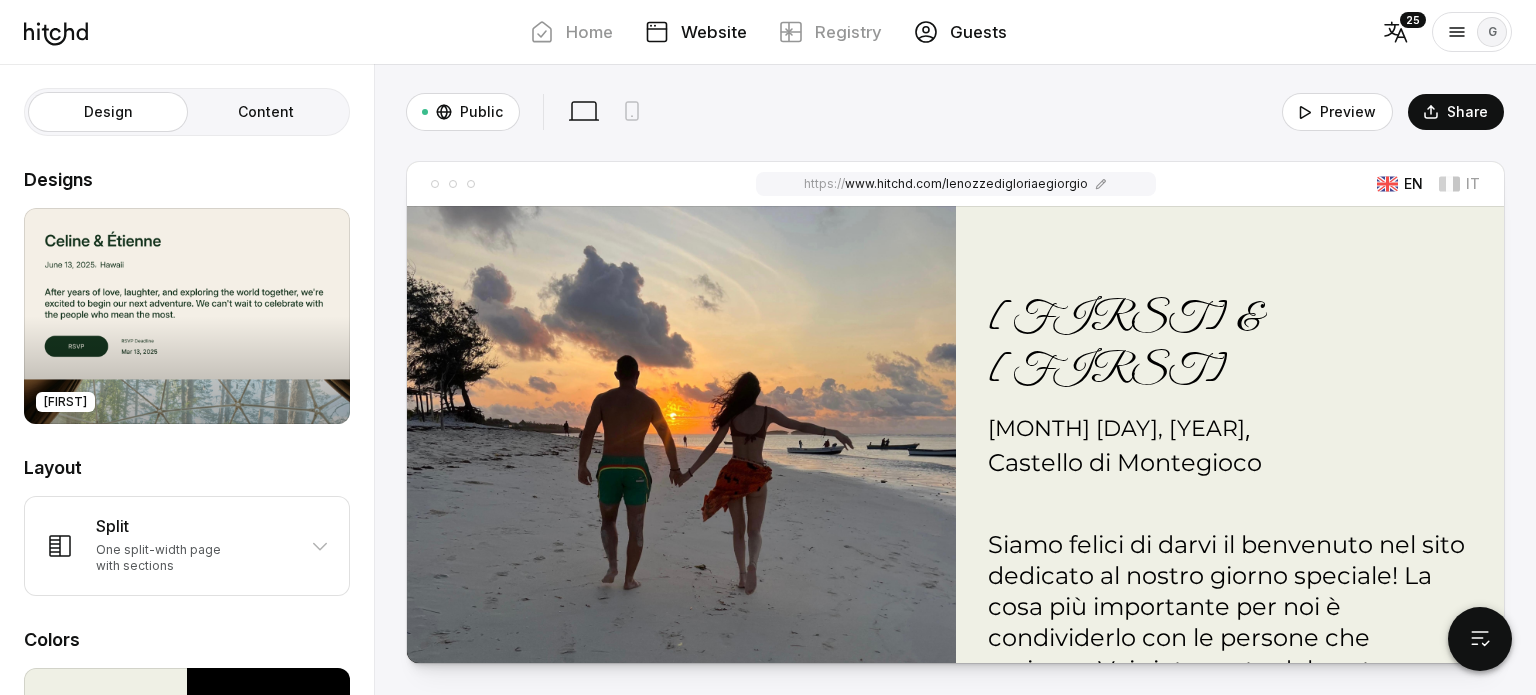 click on "Guests" at bounding box center [960, 32] 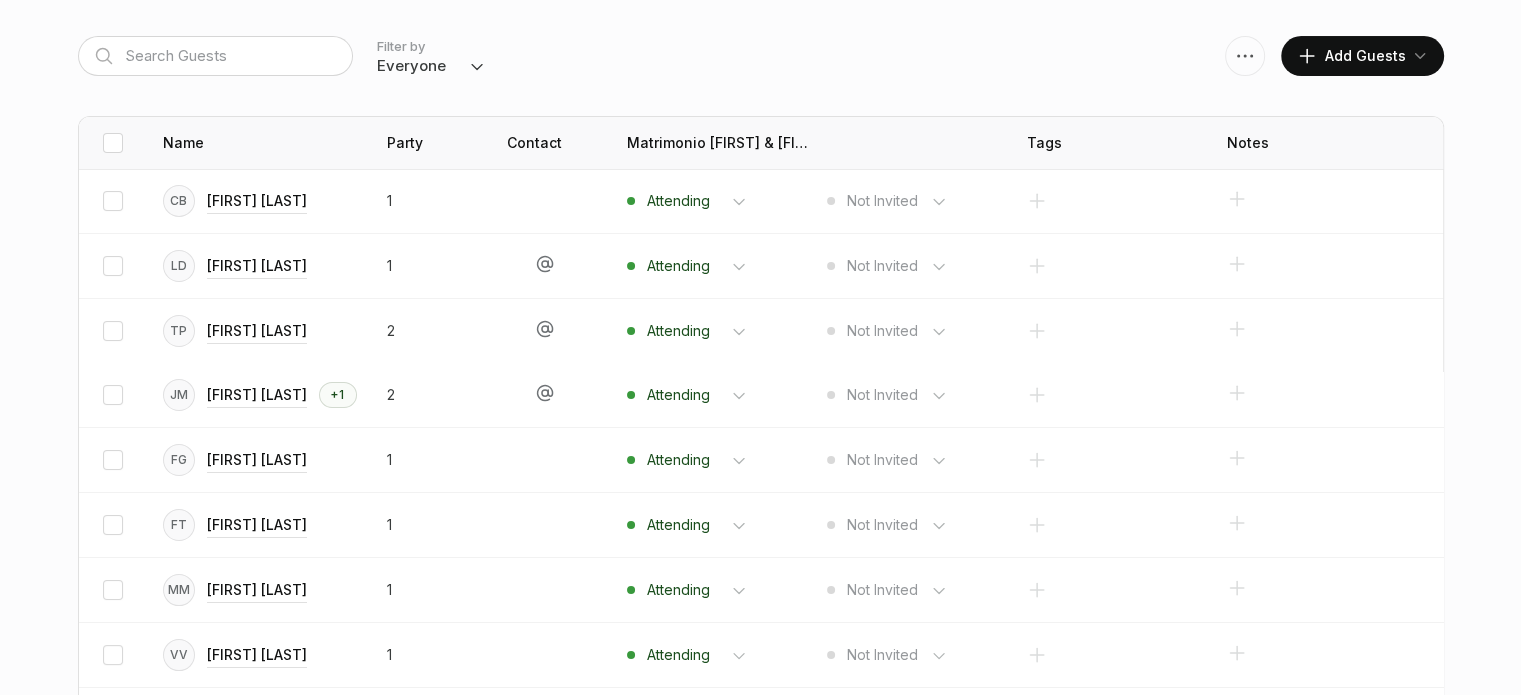 scroll, scrollTop: 276, scrollLeft: 0, axis: vertical 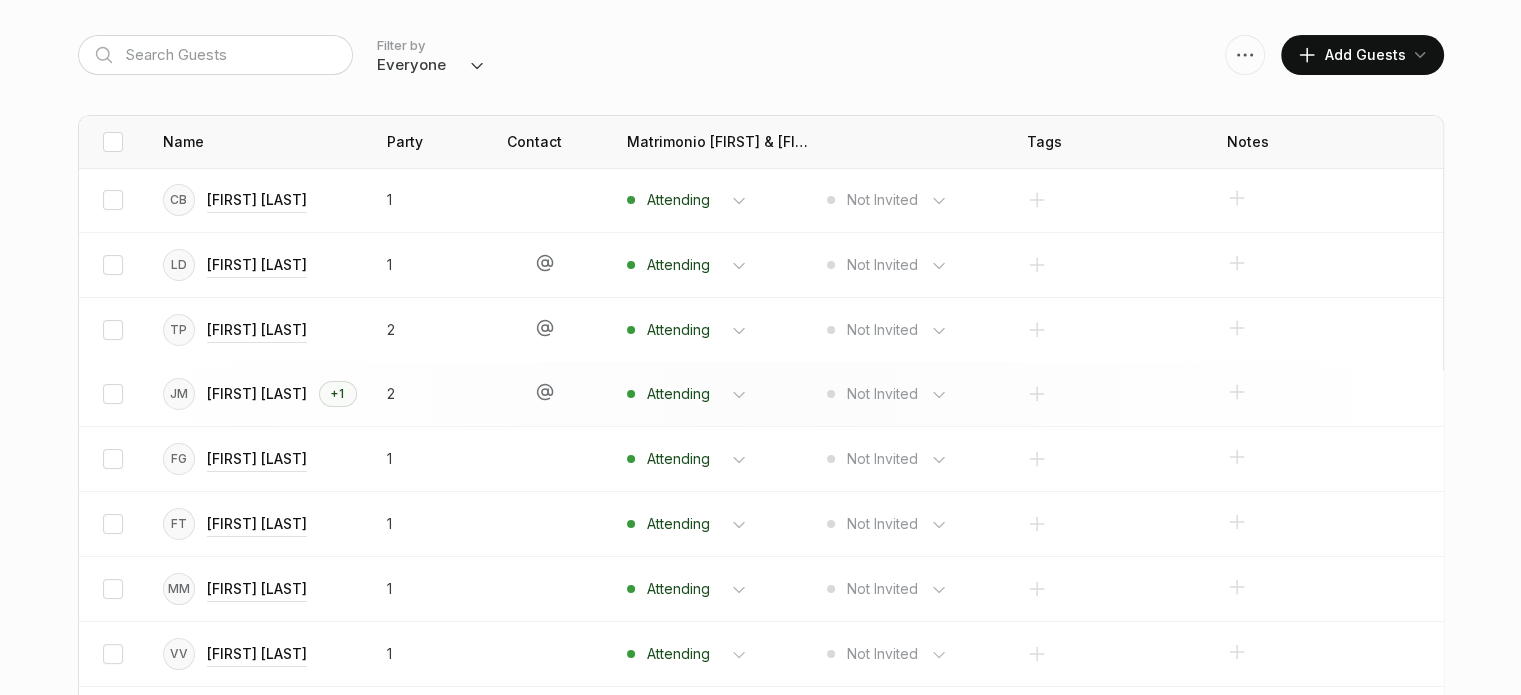 click on "[FIRST] [LAST]" at bounding box center (257, 200) 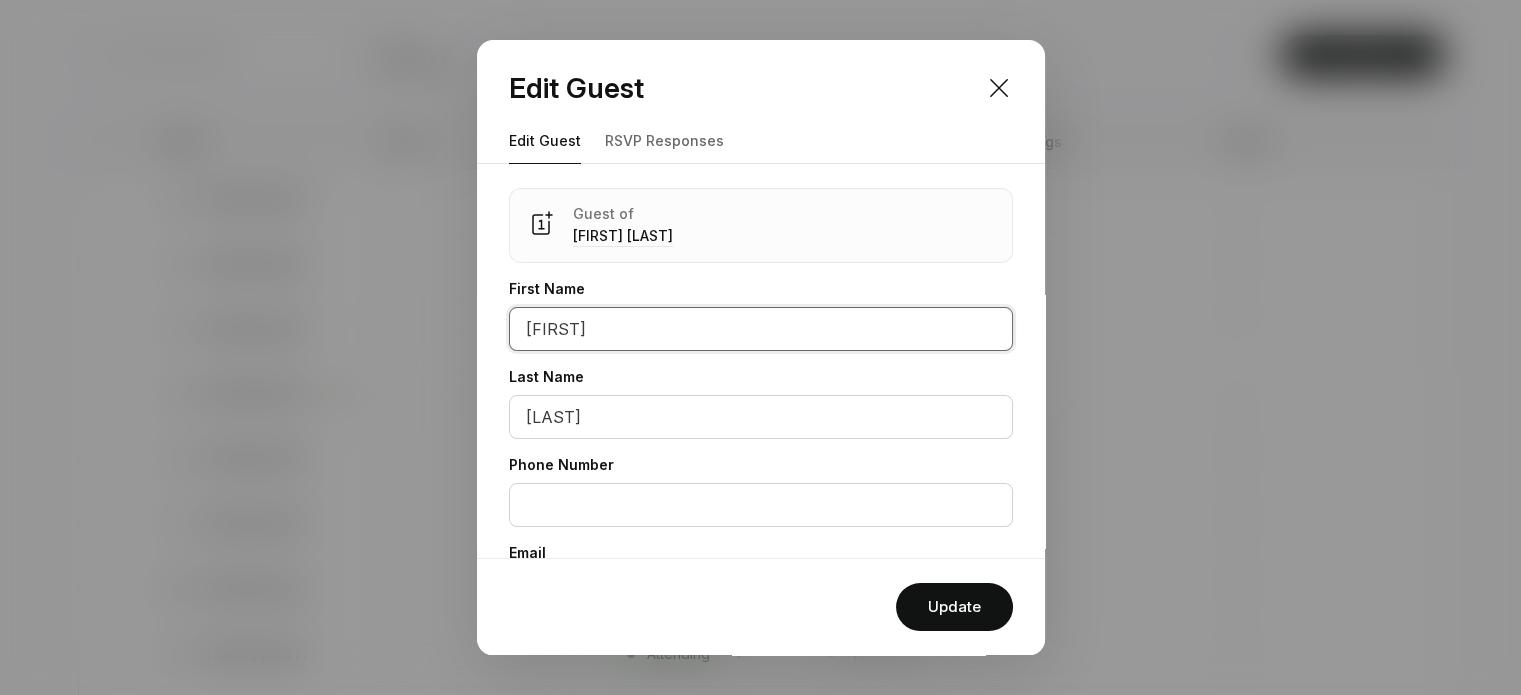 drag, startPoint x: 625, startPoint y: 333, endPoint x: 484, endPoint y: 327, distance: 141.12761 